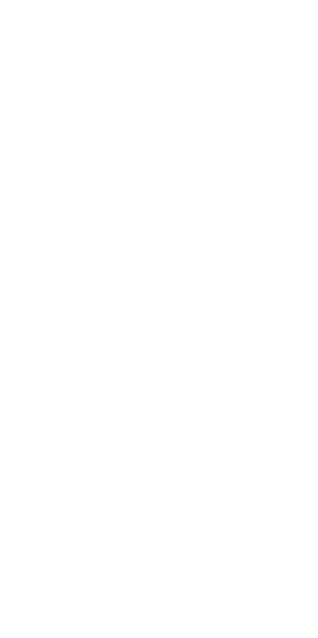 scroll, scrollTop: 0, scrollLeft: 0, axis: both 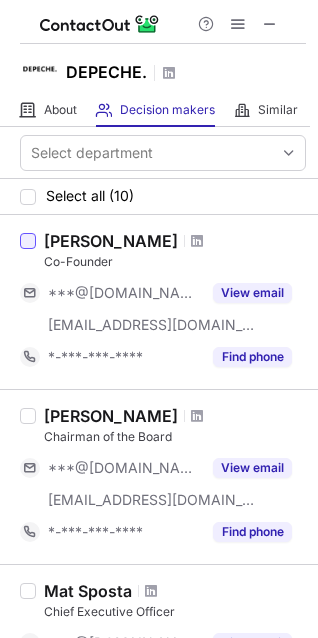 click at bounding box center (28, 241) 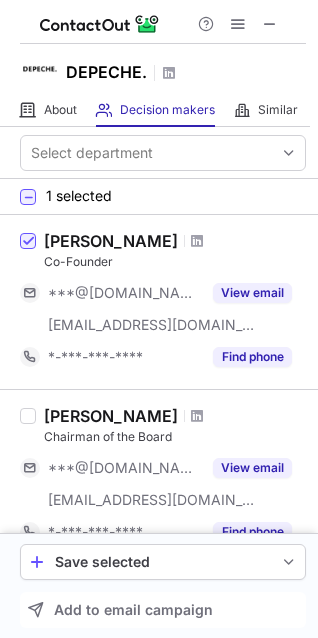 scroll, scrollTop: 100, scrollLeft: 0, axis: vertical 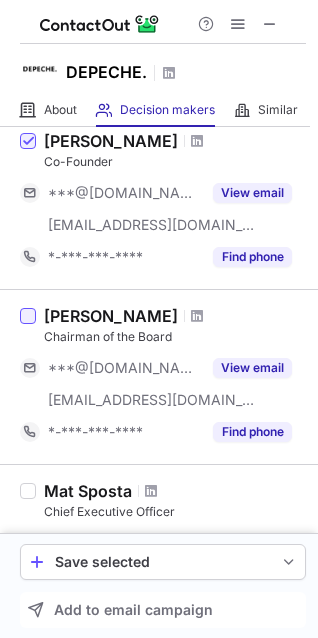 click at bounding box center [28, 316] 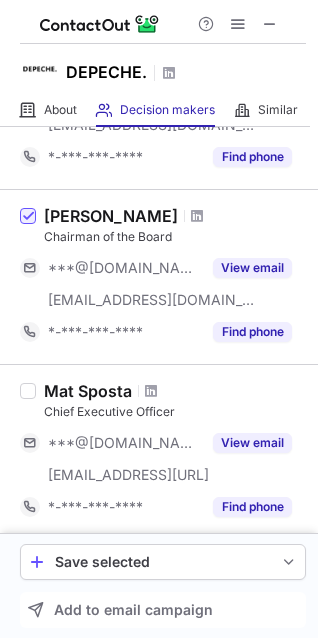 scroll, scrollTop: 300, scrollLeft: 0, axis: vertical 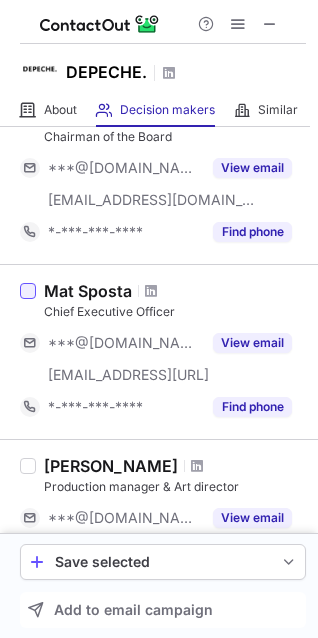 click at bounding box center [28, 291] 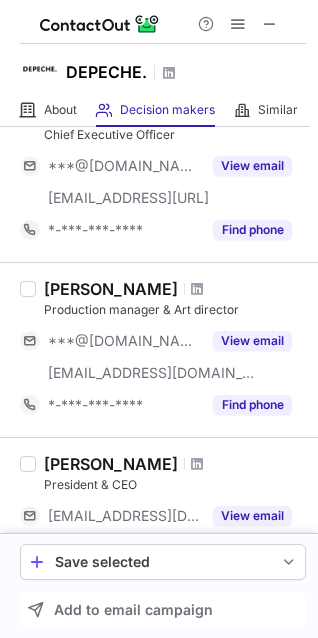 scroll, scrollTop: 500, scrollLeft: 0, axis: vertical 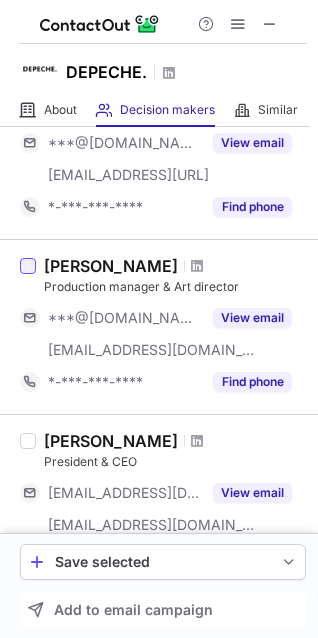 click at bounding box center [28, 266] 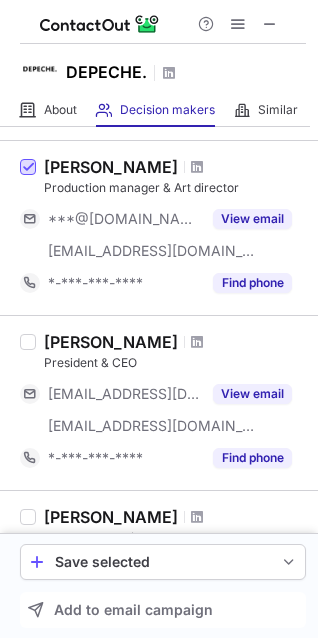 scroll, scrollTop: 600, scrollLeft: 0, axis: vertical 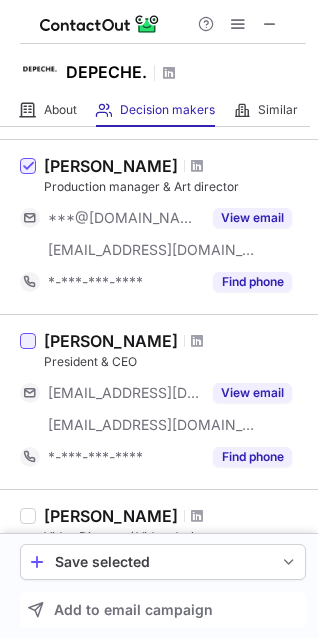 click at bounding box center (28, 341) 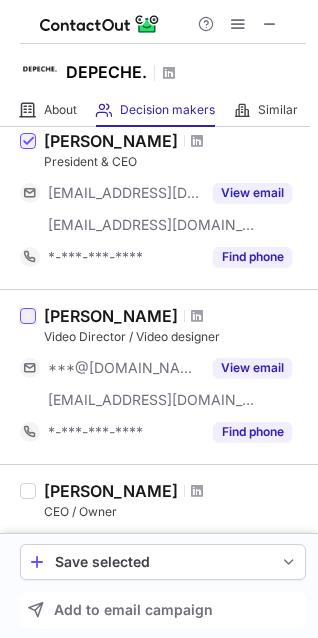 scroll, scrollTop: 900, scrollLeft: 0, axis: vertical 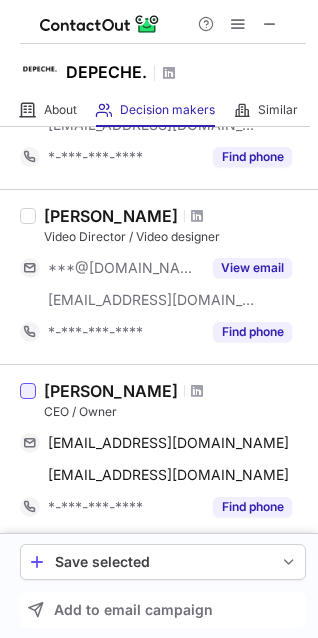 click at bounding box center (28, 391) 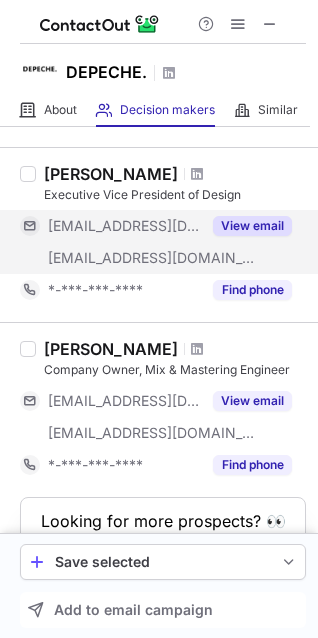 scroll, scrollTop: 1500, scrollLeft: 0, axis: vertical 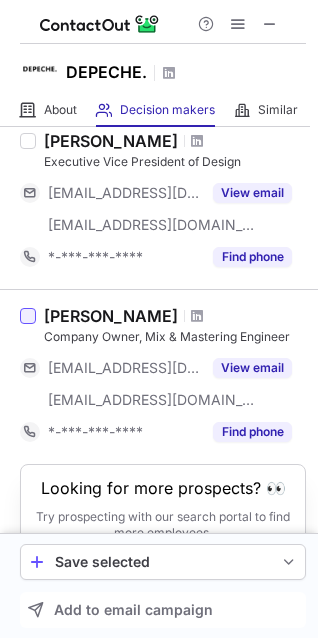 click at bounding box center [28, 316] 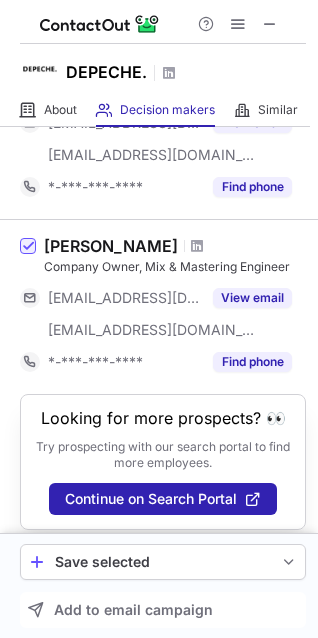scroll, scrollTop: 1598, scrollLeft: 0, axis: vertical 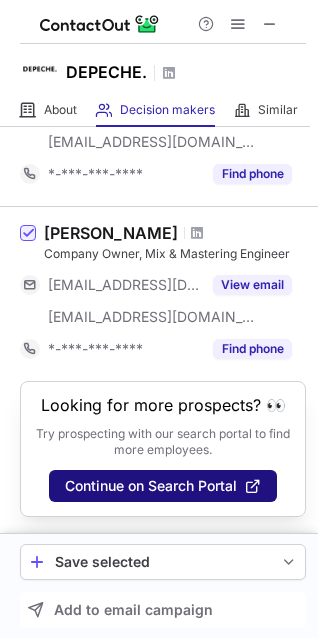 click on "Continue on Search Portal" at bounding box center (151, 486) 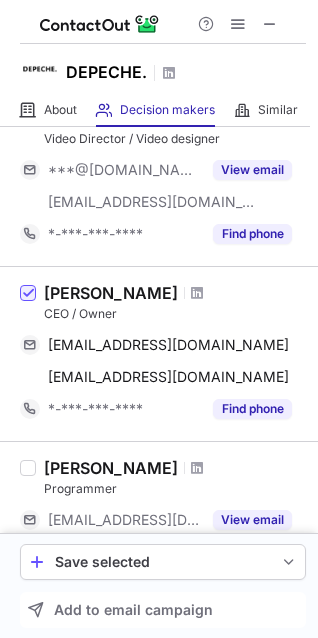 scroll, scrollTop: 398, scrollLeft: 0, axis: vertical 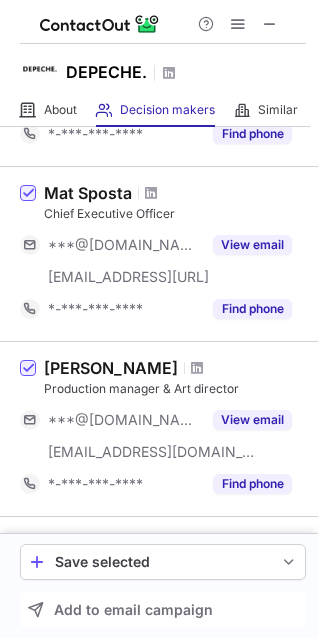 click on "Help & Support" at bounding box center [238, 24] 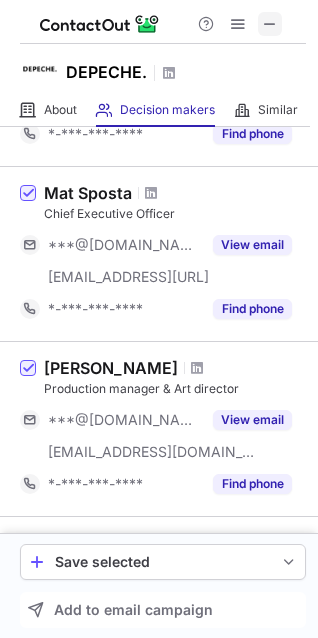 click at bounding box center [270, 24] 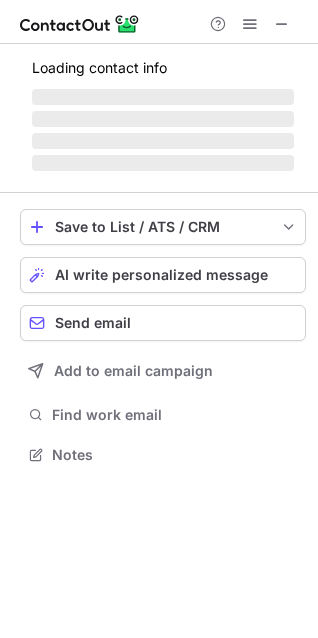 scroll, scrollTop: 10, scrollLeft: 9, axis: both 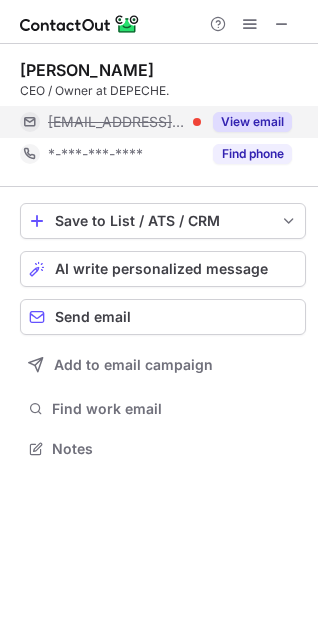 click on "View email" at bounding box center (252, 122) 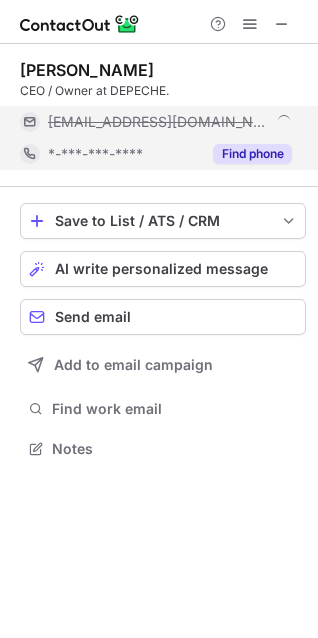 scroll, scrollTop: 9, scrollLeft: 9, axis: both 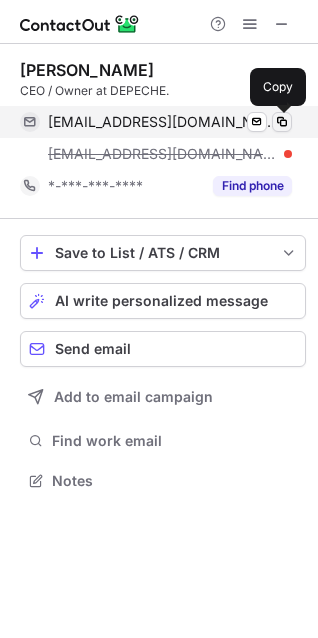click at bounding box center [282, 122] 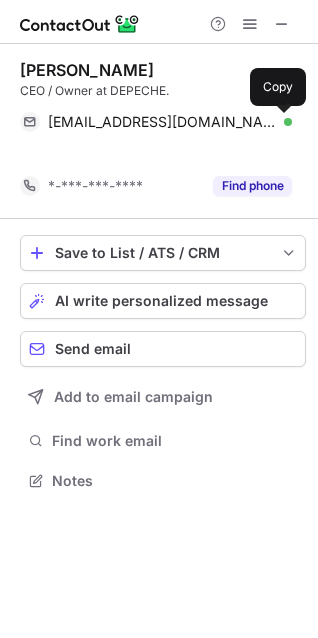 scroll, scrollTop: 434, scrollLeft: 318, axis: both 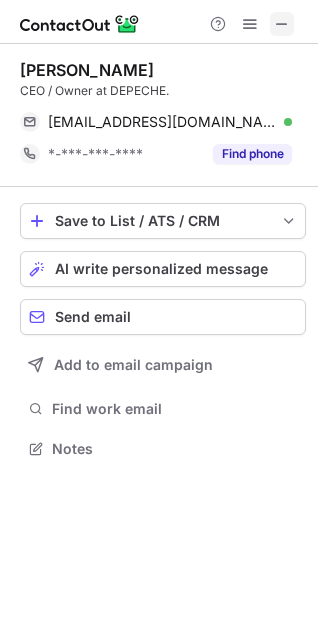click at bounding box center [282, 24] 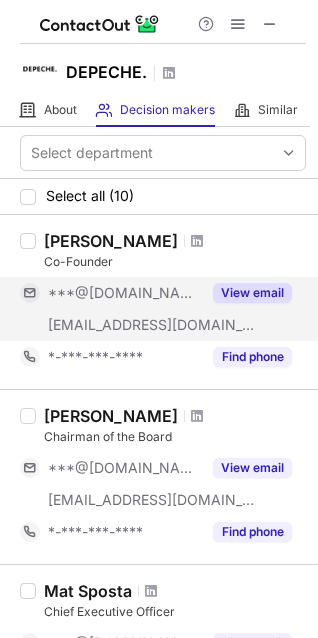 click on "View email" at bounding box center [252, 293] 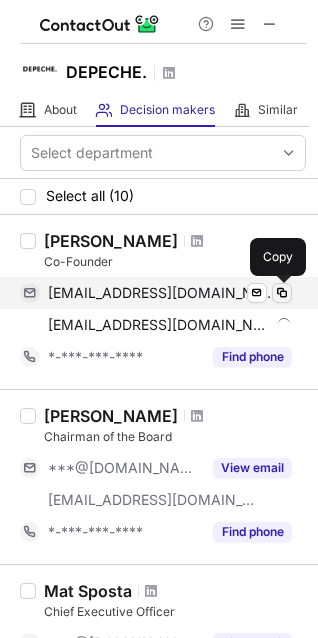 click at bounding box center (282, 293) 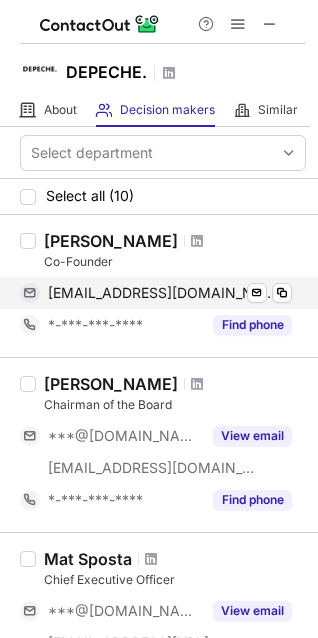 click on "alysonmorilla@gmail.com Verified Send email Copy" at bounding box center [156, 293] 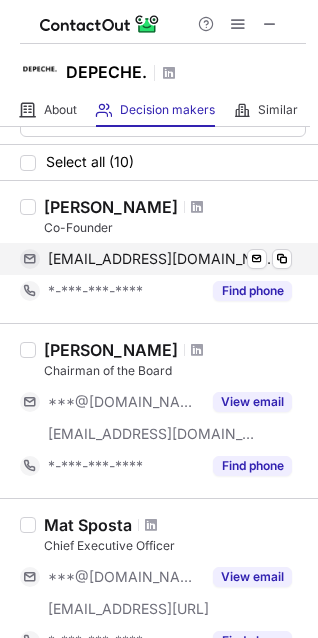 scroll, scrollTop: 0, scrollLeft: 0, axis: both 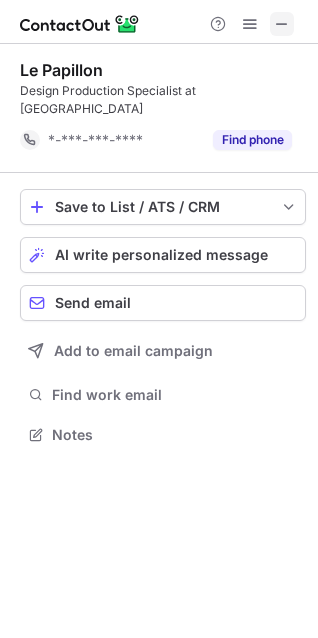 click at bounding box center [282, 24] 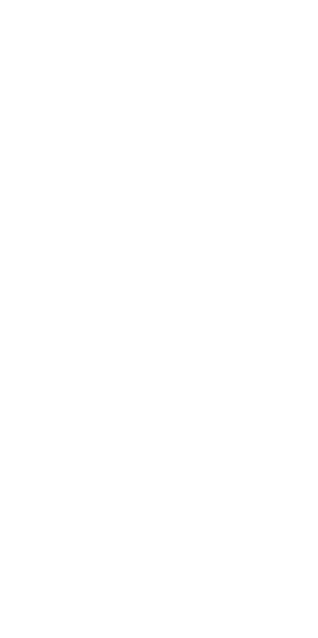 scroll, scrollTop: 0, scrollLeft: 0, axis: both 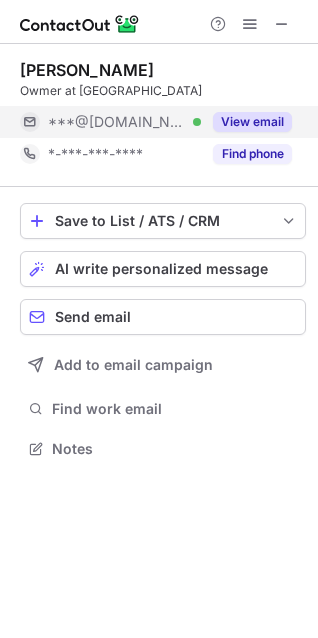 click on "View email" at bounding box center [252, 122] 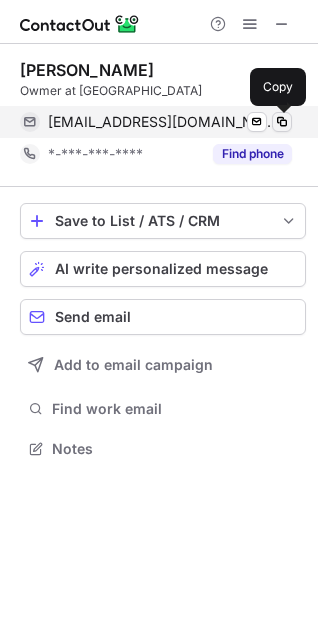 click at bounding box center (282, 122) 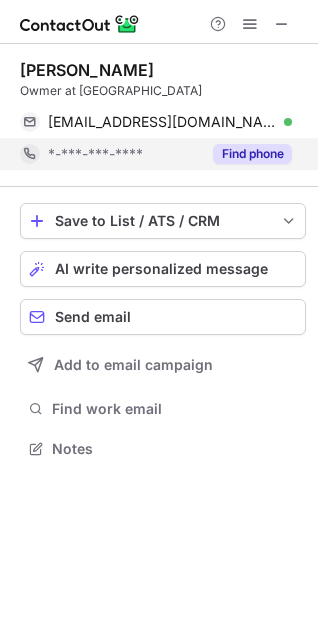 click on "Find phone" at bounding box center (252, 154) 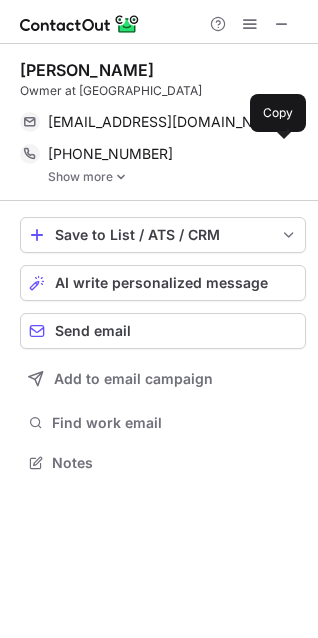 scroll, scrollTop: 10, scrollLeft: 9, axis: both 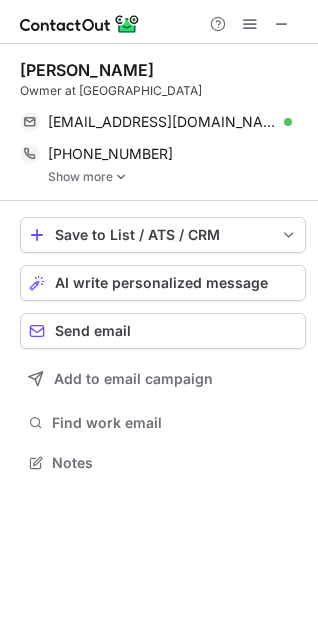click at bounding box center (121, 177) 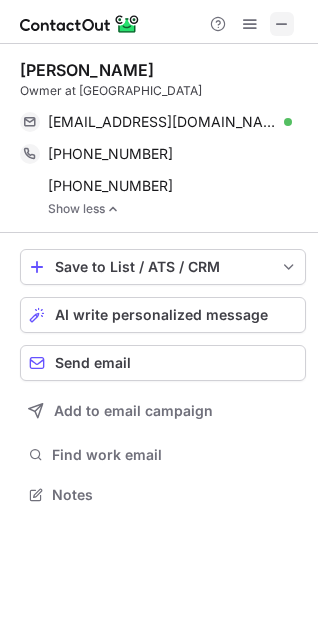 click at bounding box center [282, 24] 